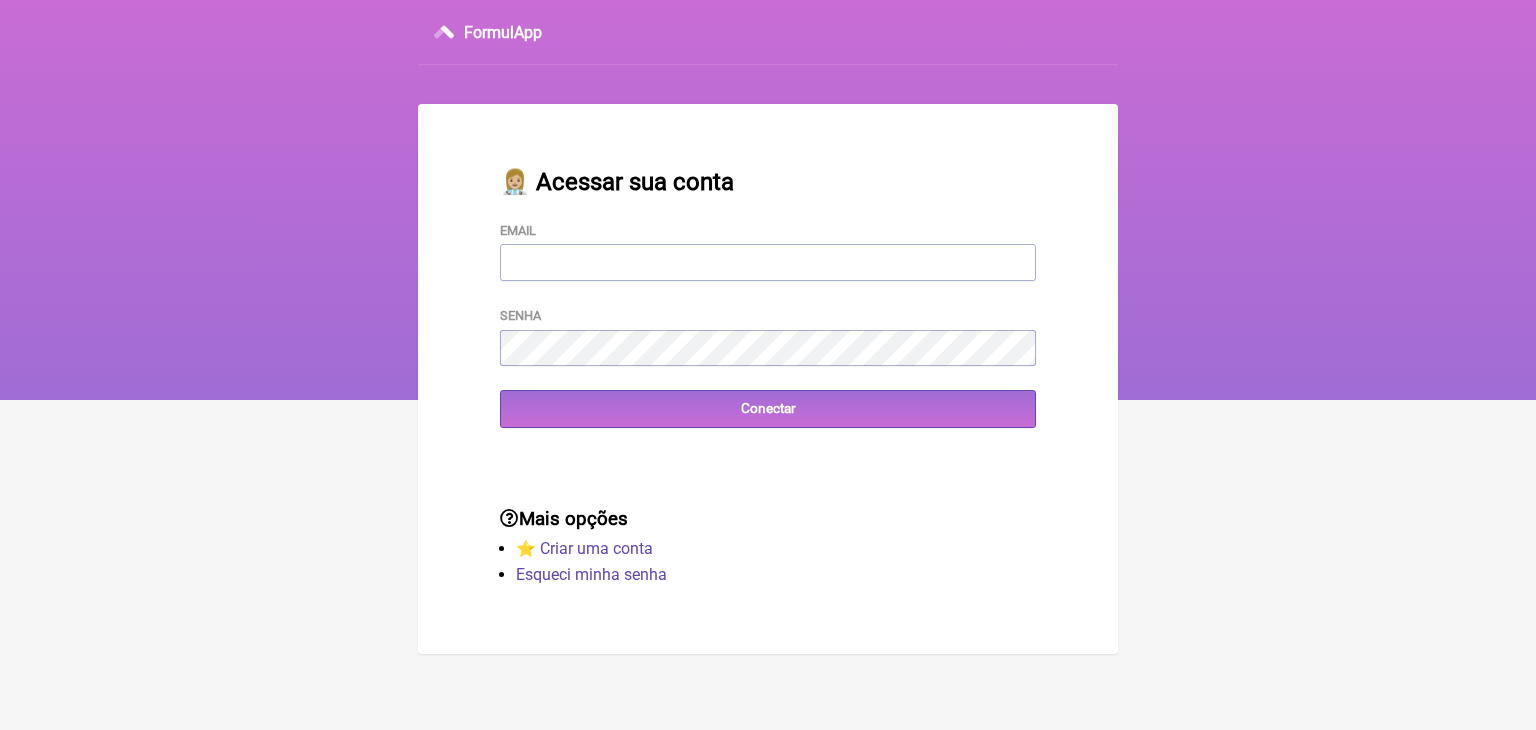 scroll, scrollTop: 0, scrollLeft: 0, axis: both 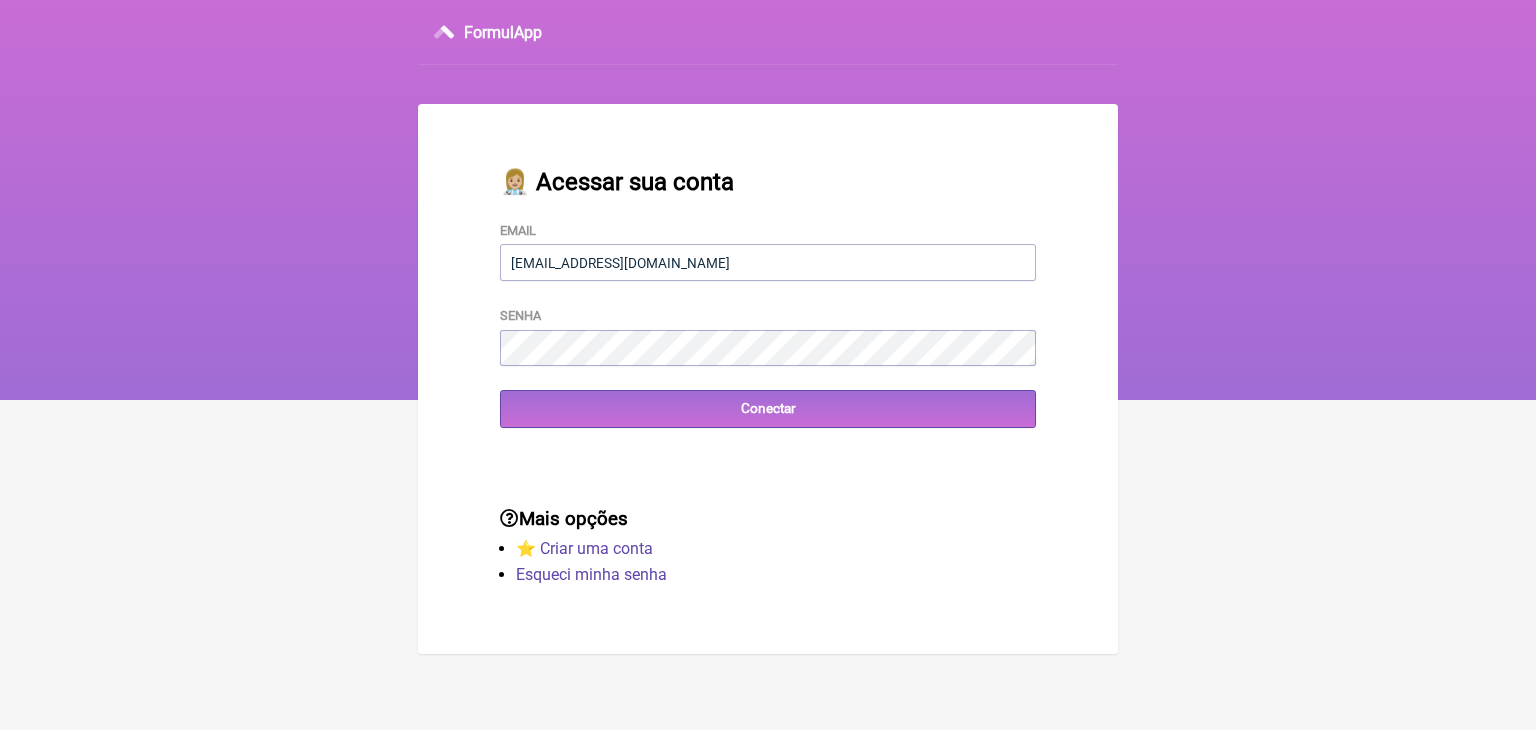 type on "[EMAIL_ADDRESS][DOMAIN_NAME]" 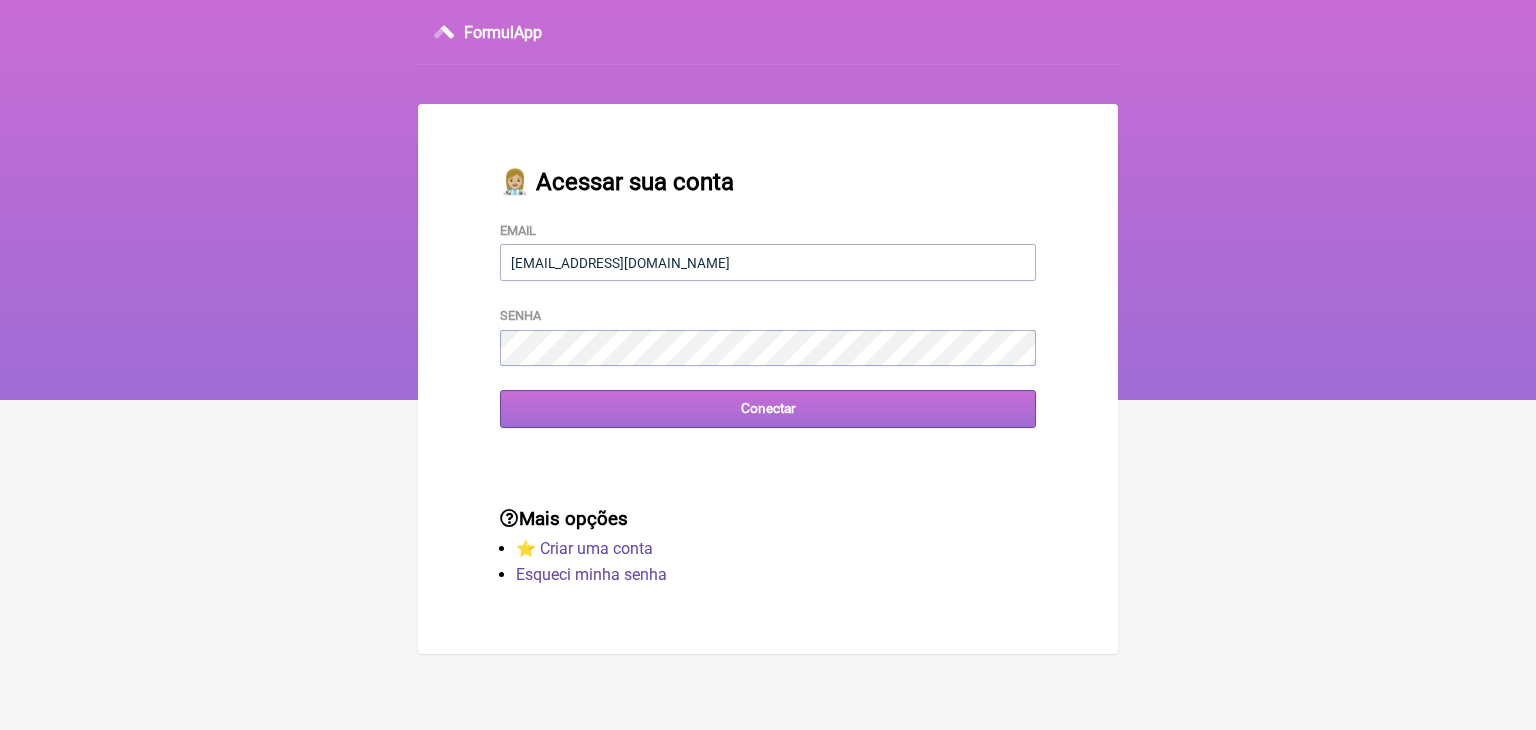 click on "Conectar" at bounding box center (768, 408) 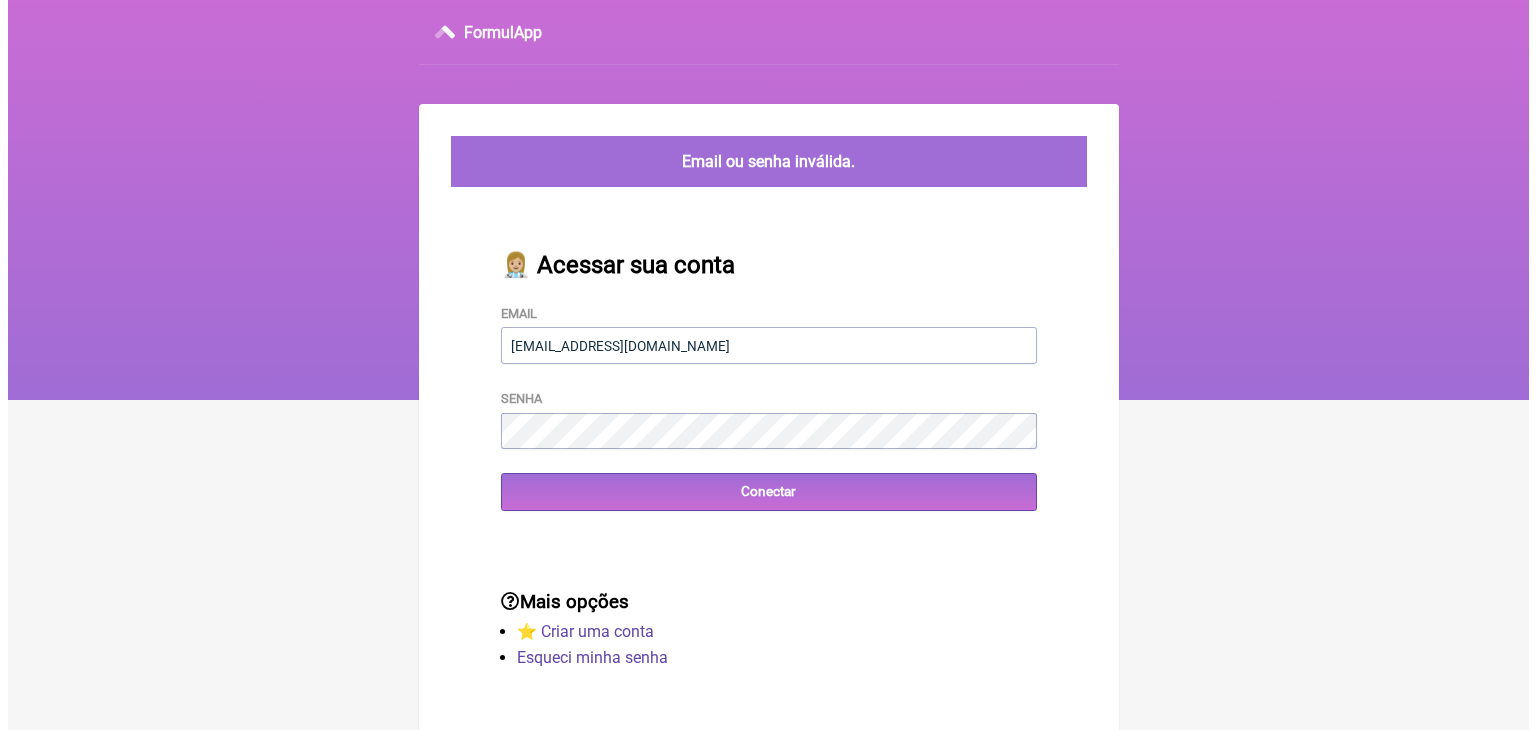 scroll, scrollTop: 0, scrollLeft: 0, axis: both 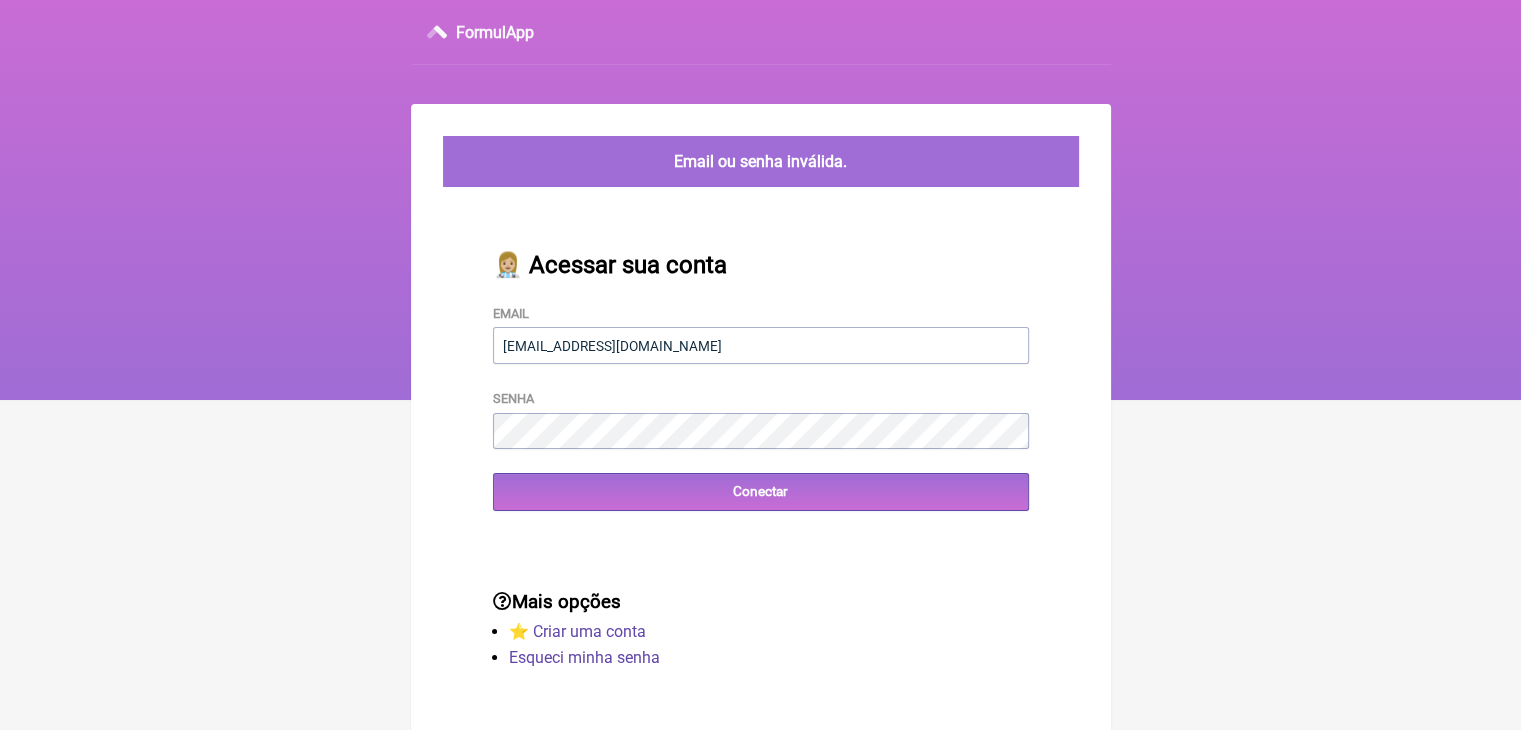 click on "Email
[EMAIL_ADDRESS][DOMAIN_NAME]
Senha
Conectar" at bounding box center (761, 407) 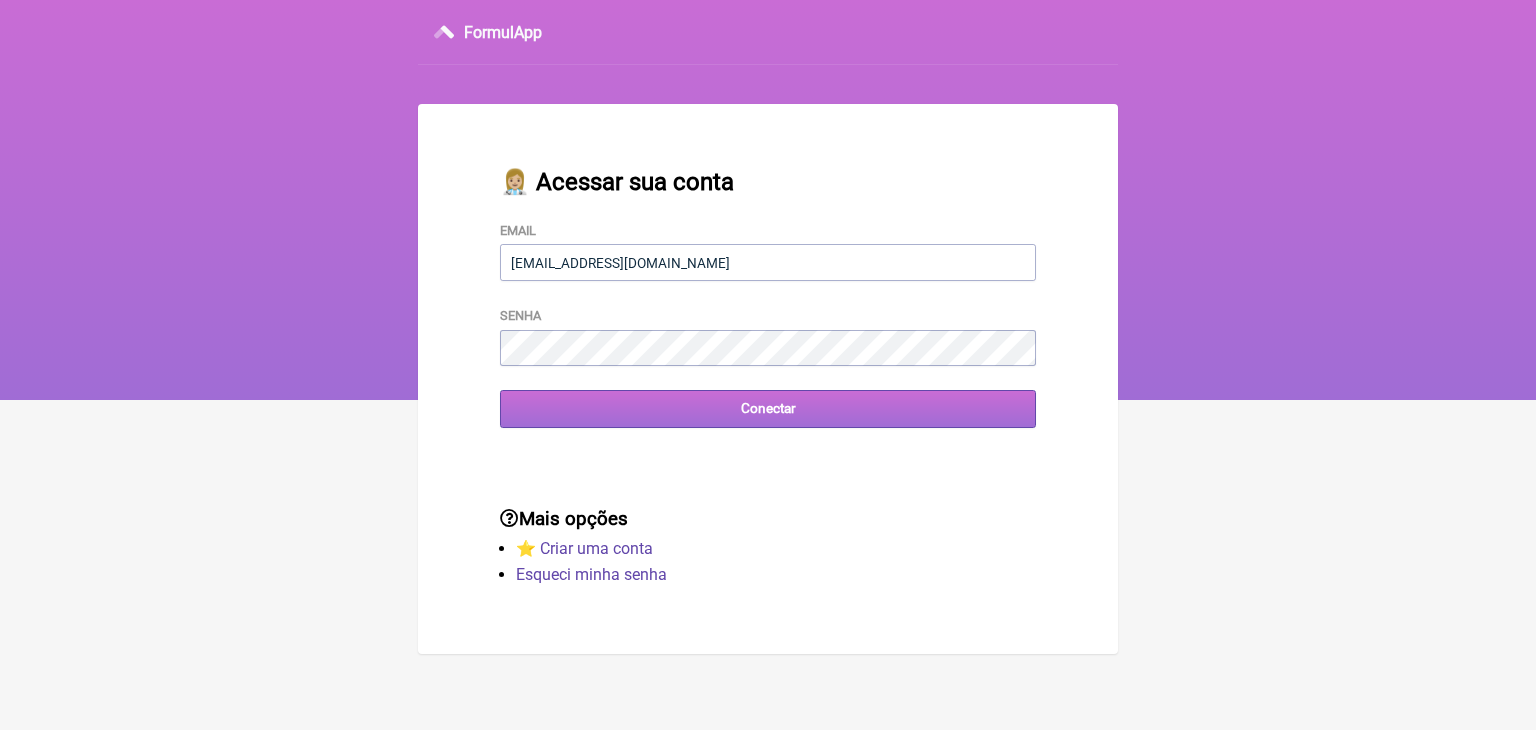 click on "Conectar" at bounding box center (768, 408) 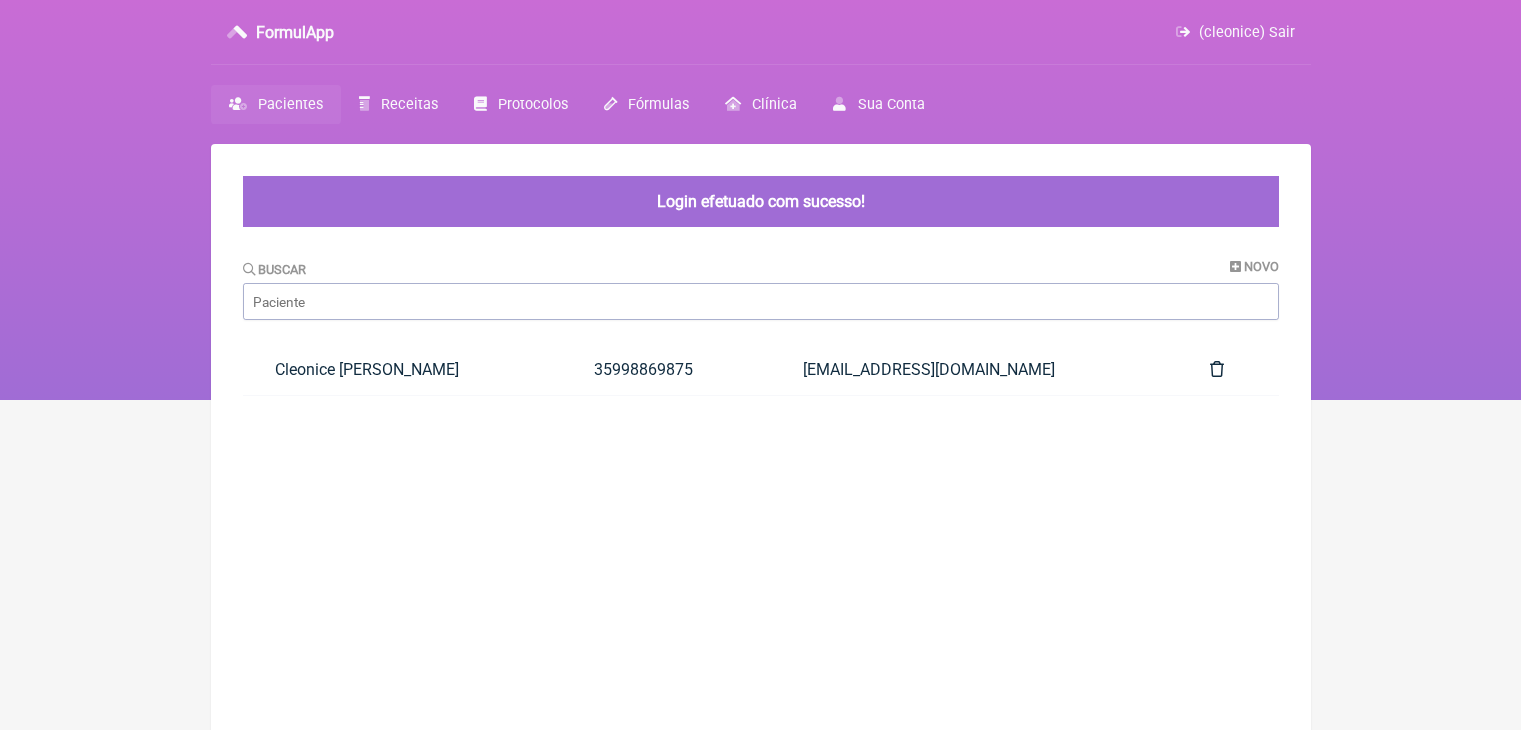scroll, scrollTop: 0, scrollLeft: 0, axis: both 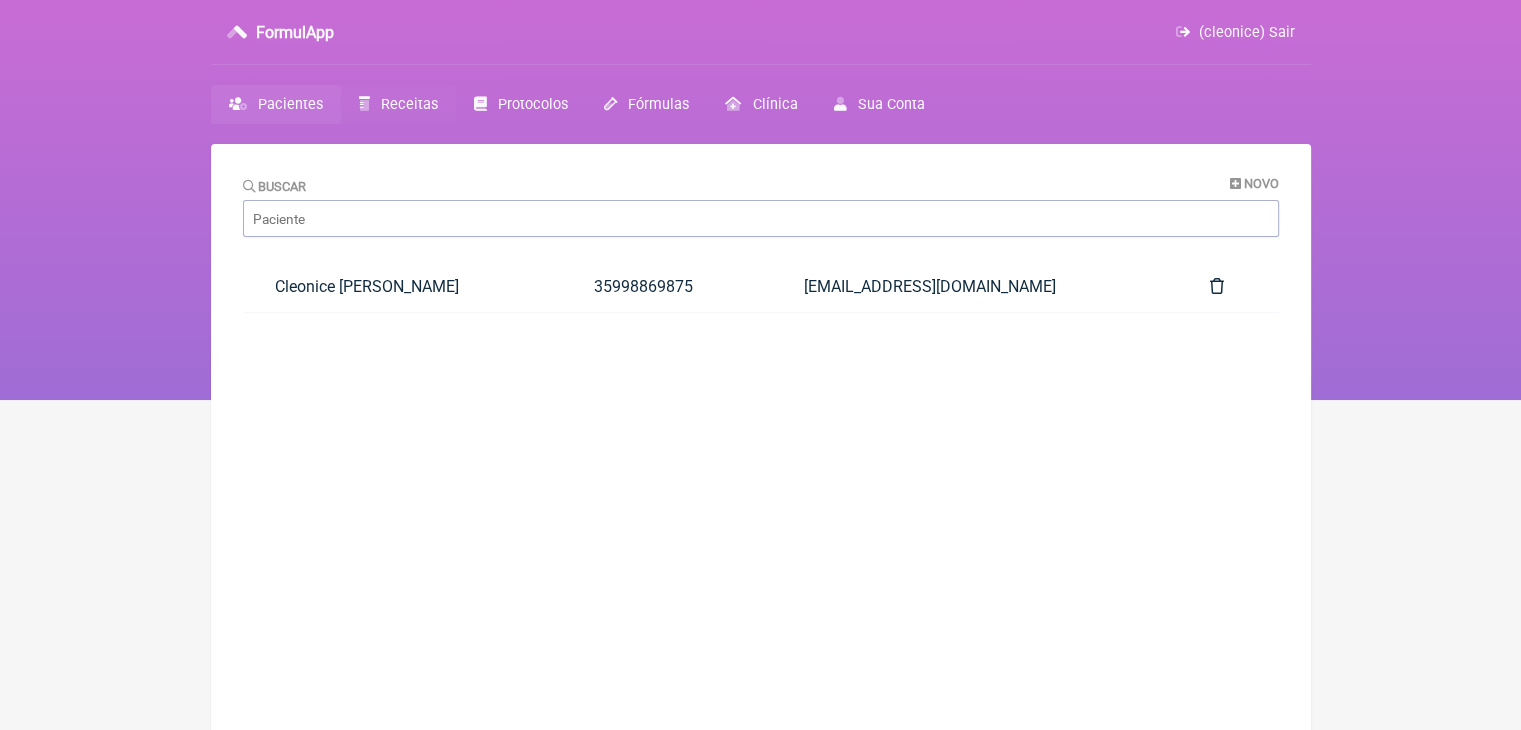 click on "Receitas" at bounding box center [409, 104] 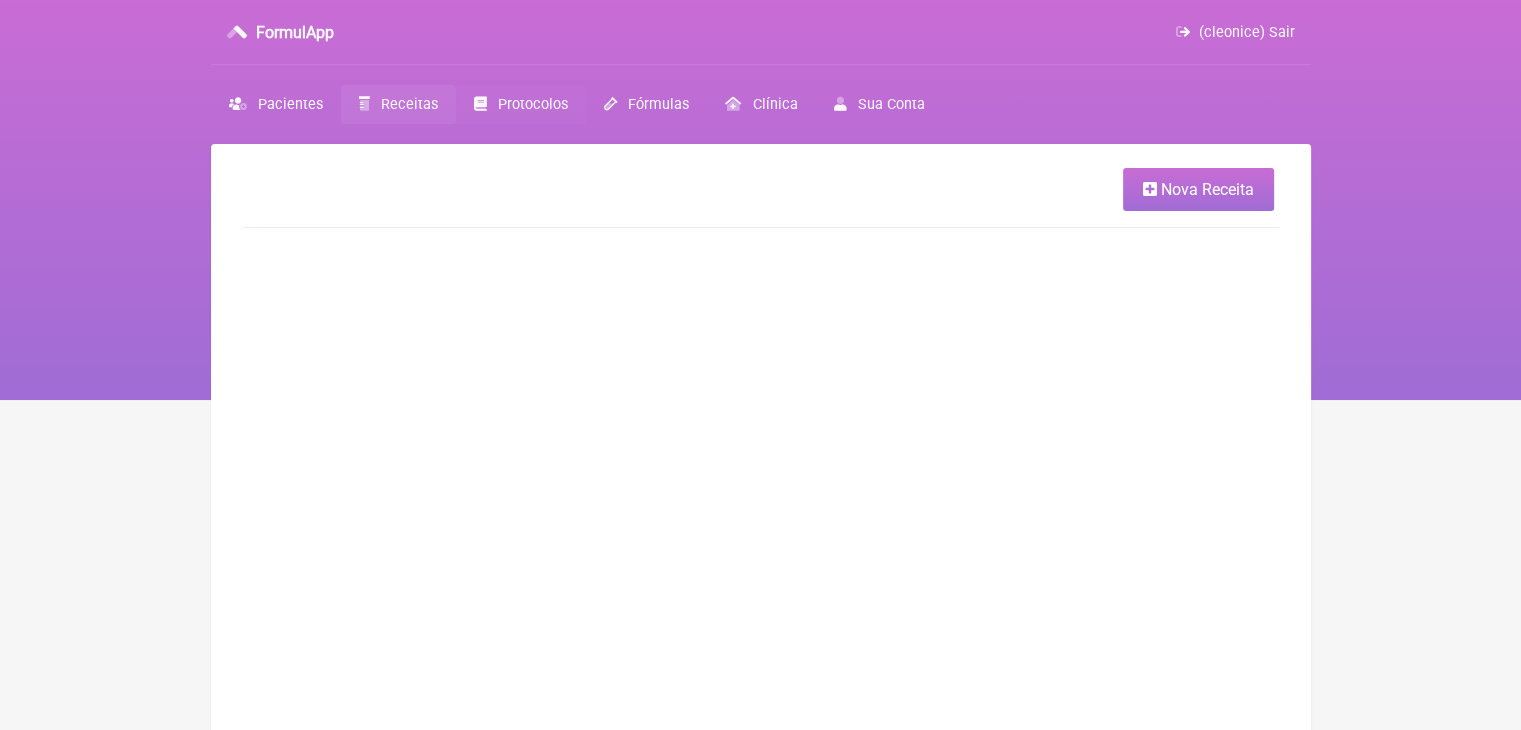 click on "Protocolos" at bounding box center (533, 104) 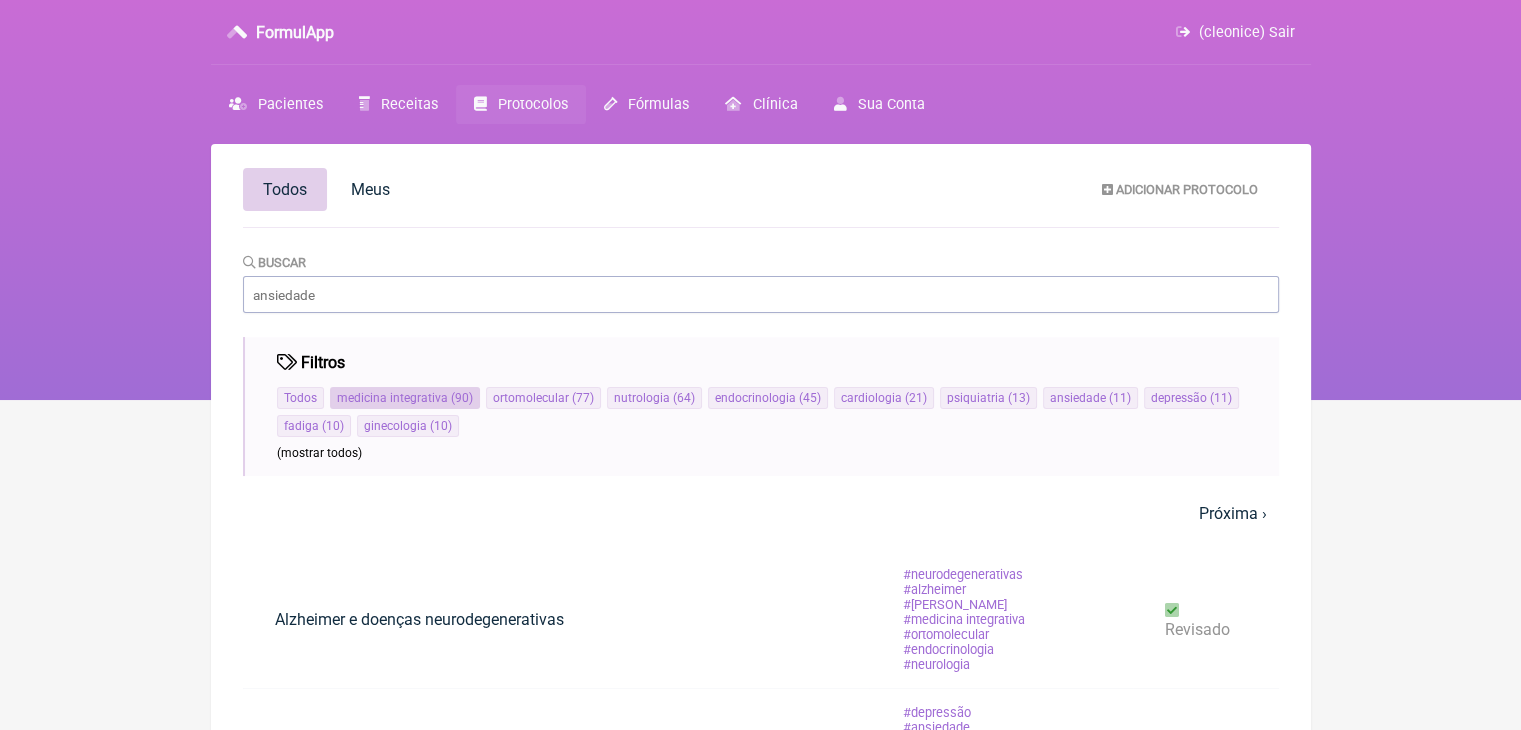 click on "medicina integrativa" at bounding box center (392, 398) 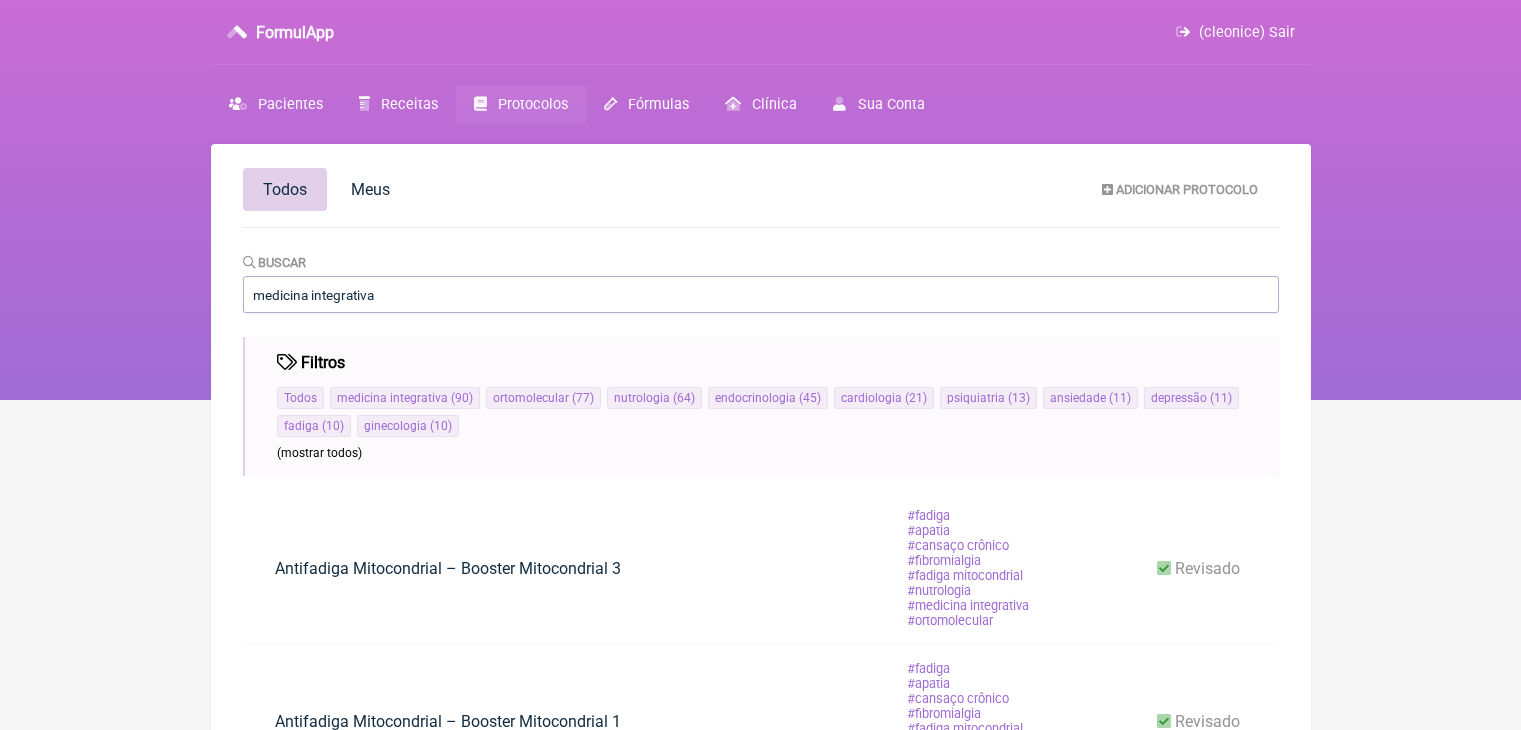 scroll, scrollTop: 0, scrollLeft: 0, axis: both 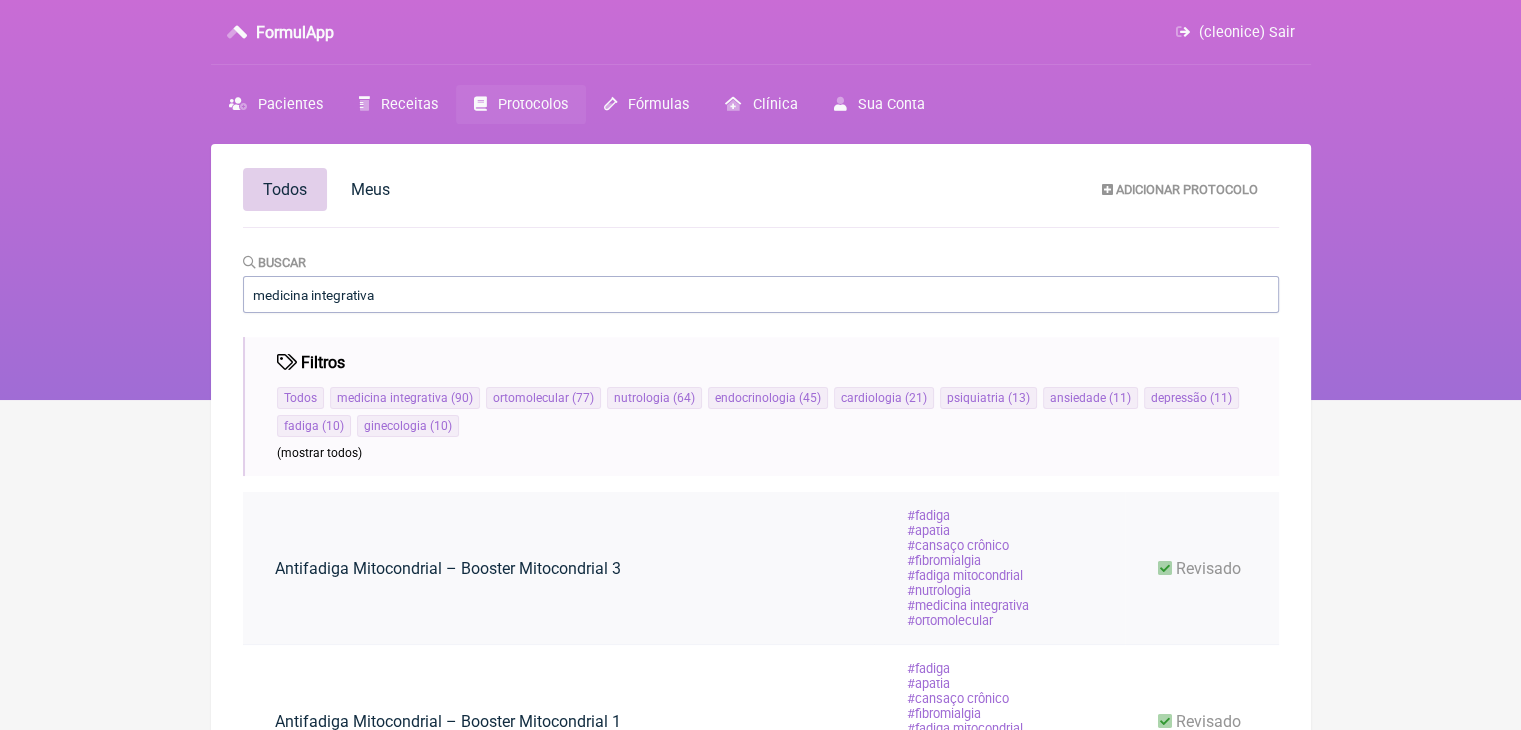 click on "fadiga" at bounding box center [929, 515] 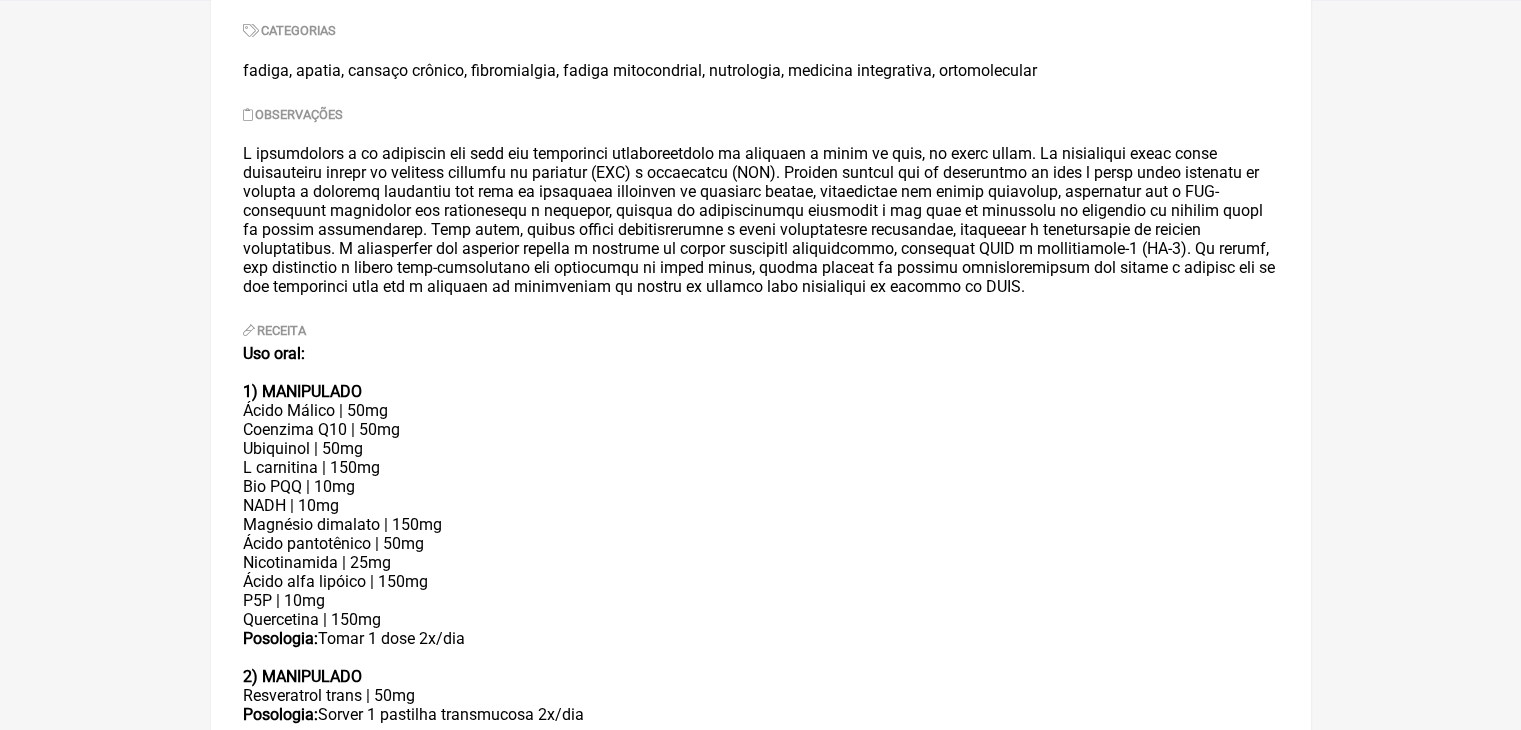 scroll, scrollTop: 427, scrollLeft: 0, axis: vertical 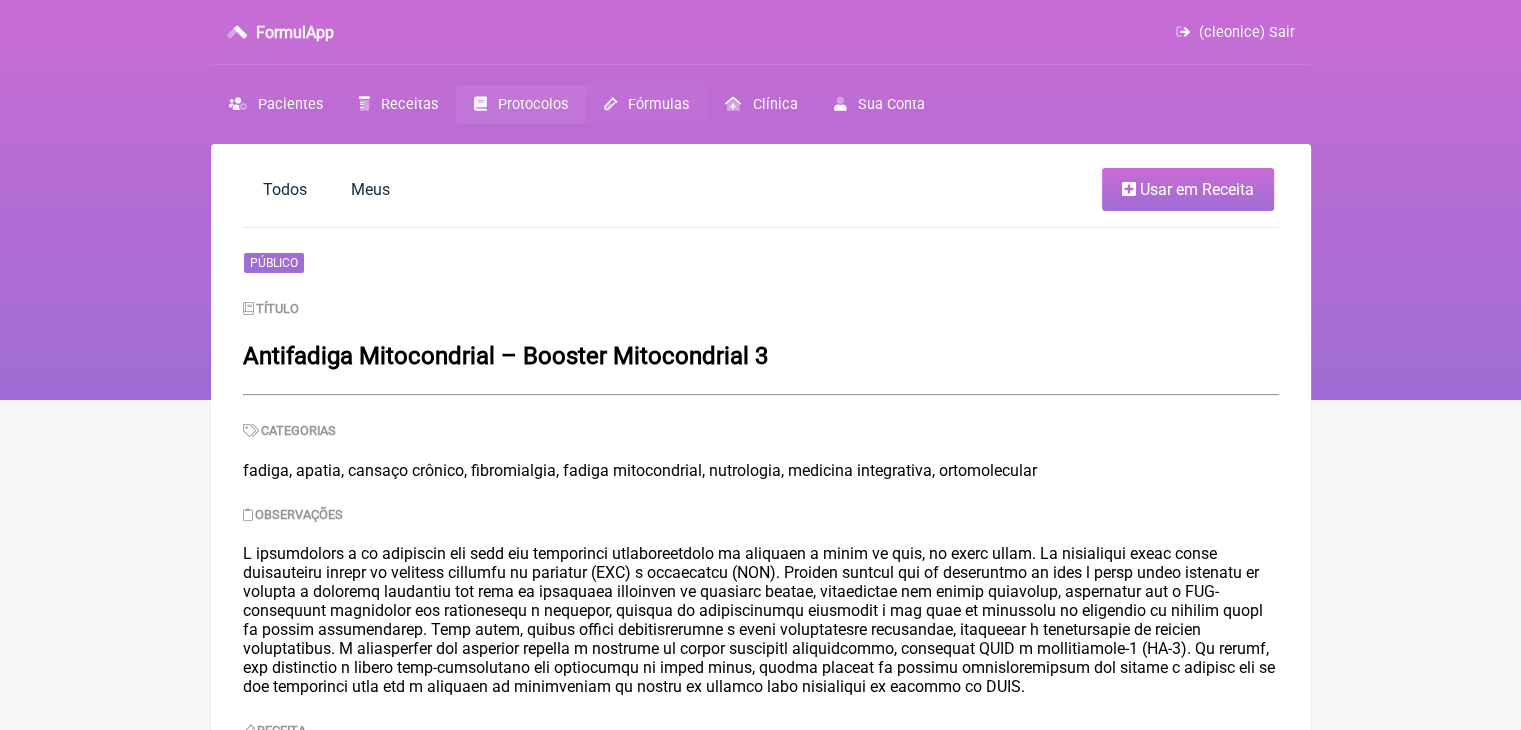 click on "Fórmulas" at bounding box center [658, 104] 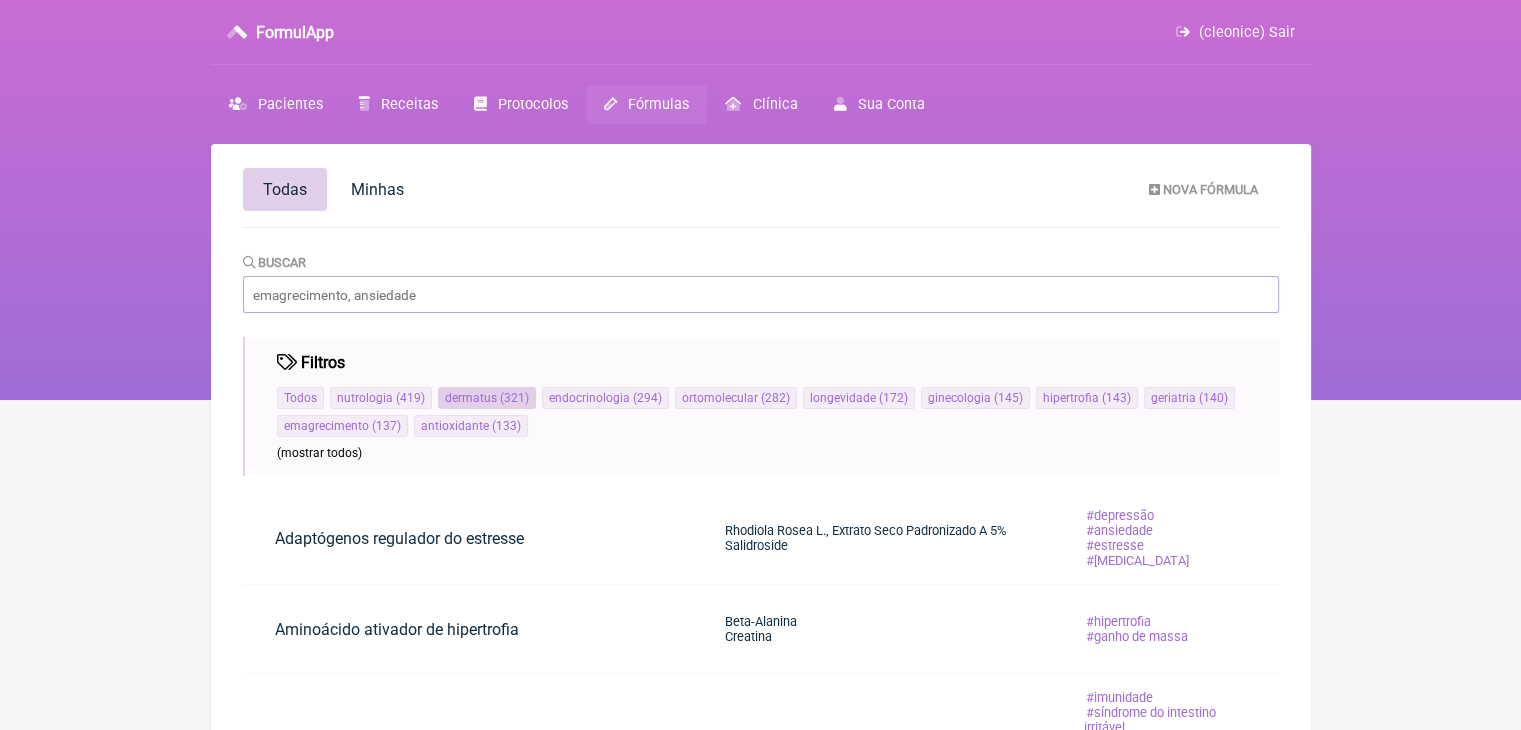 click on "dermatus" at bounding box center [471, 398] 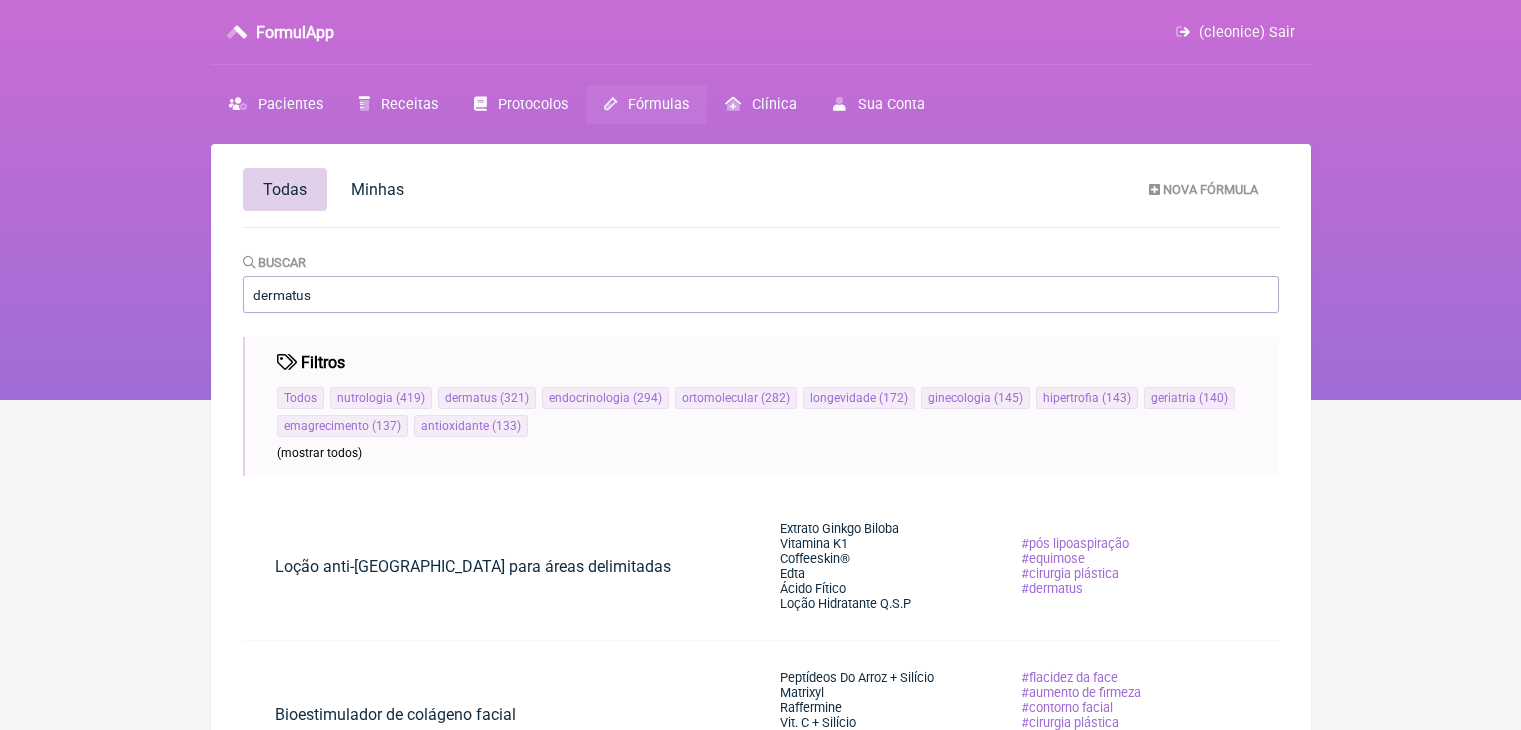 scroll, scrollTop: 0, scrollLeft: 0, axis: both 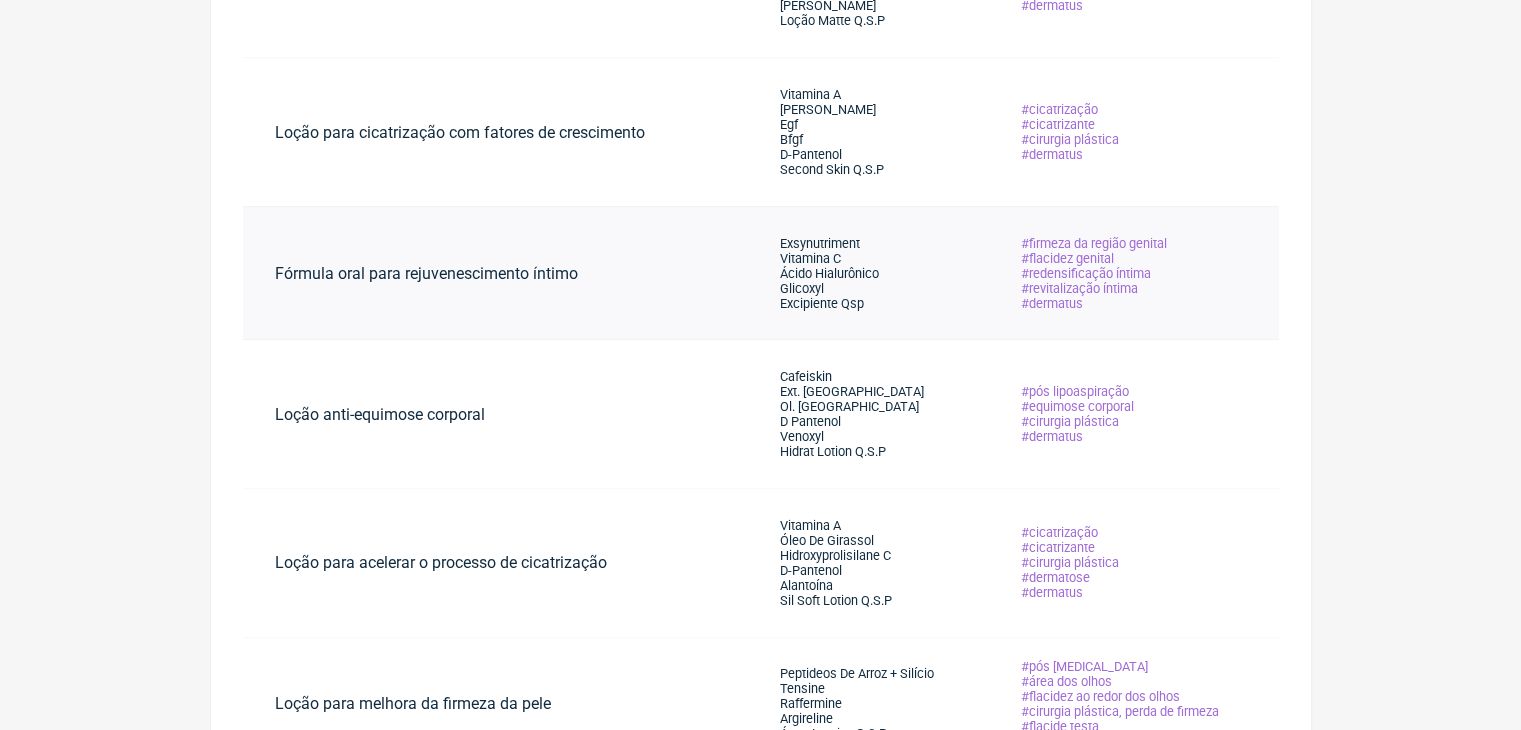 click on "Fórmula oral para rejuvenescimento íntimo" at bounding box center [496, 273] 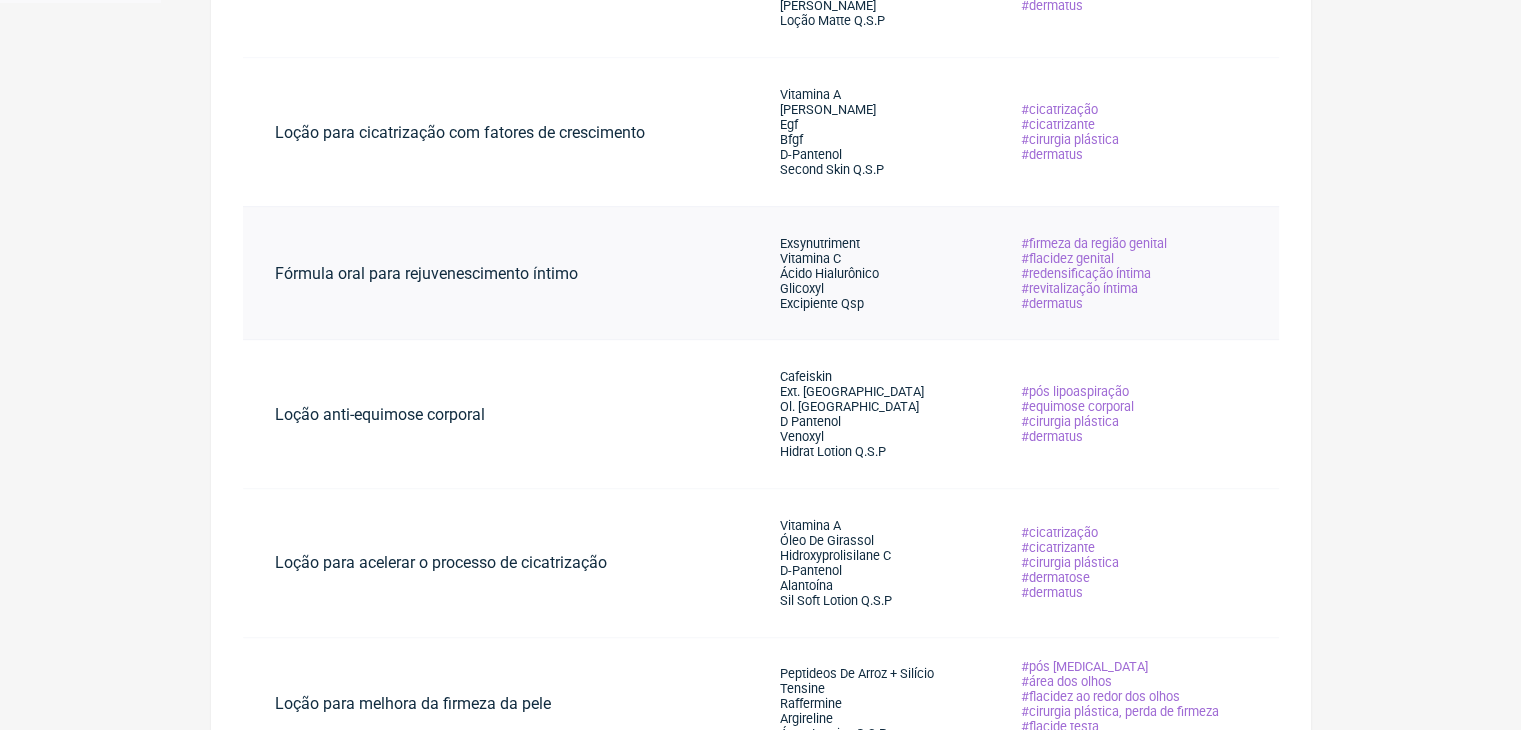 scroll, scrollTop: 0, scrollLeft: 0, axis: both 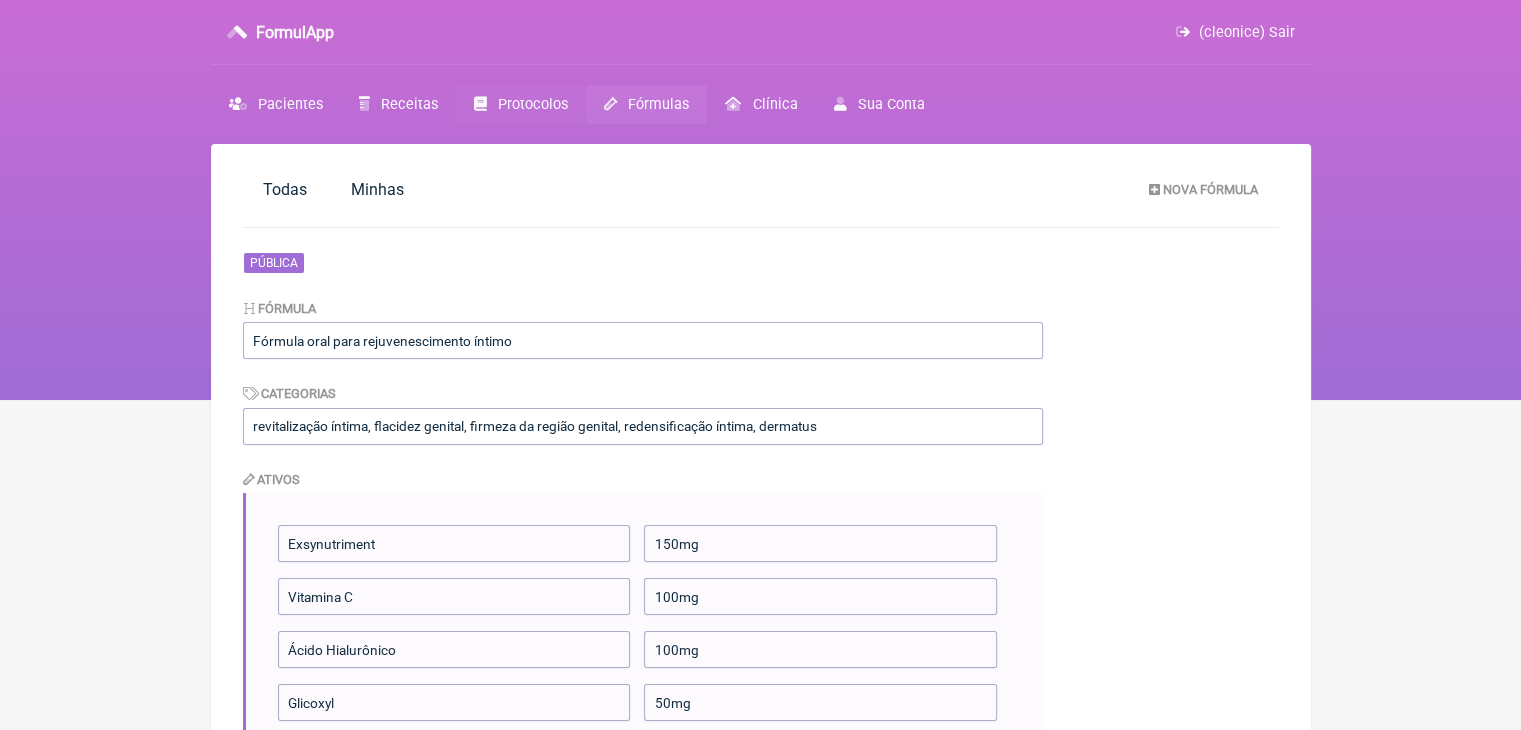 click on "Protocolos" at bounding box center [521, 104] 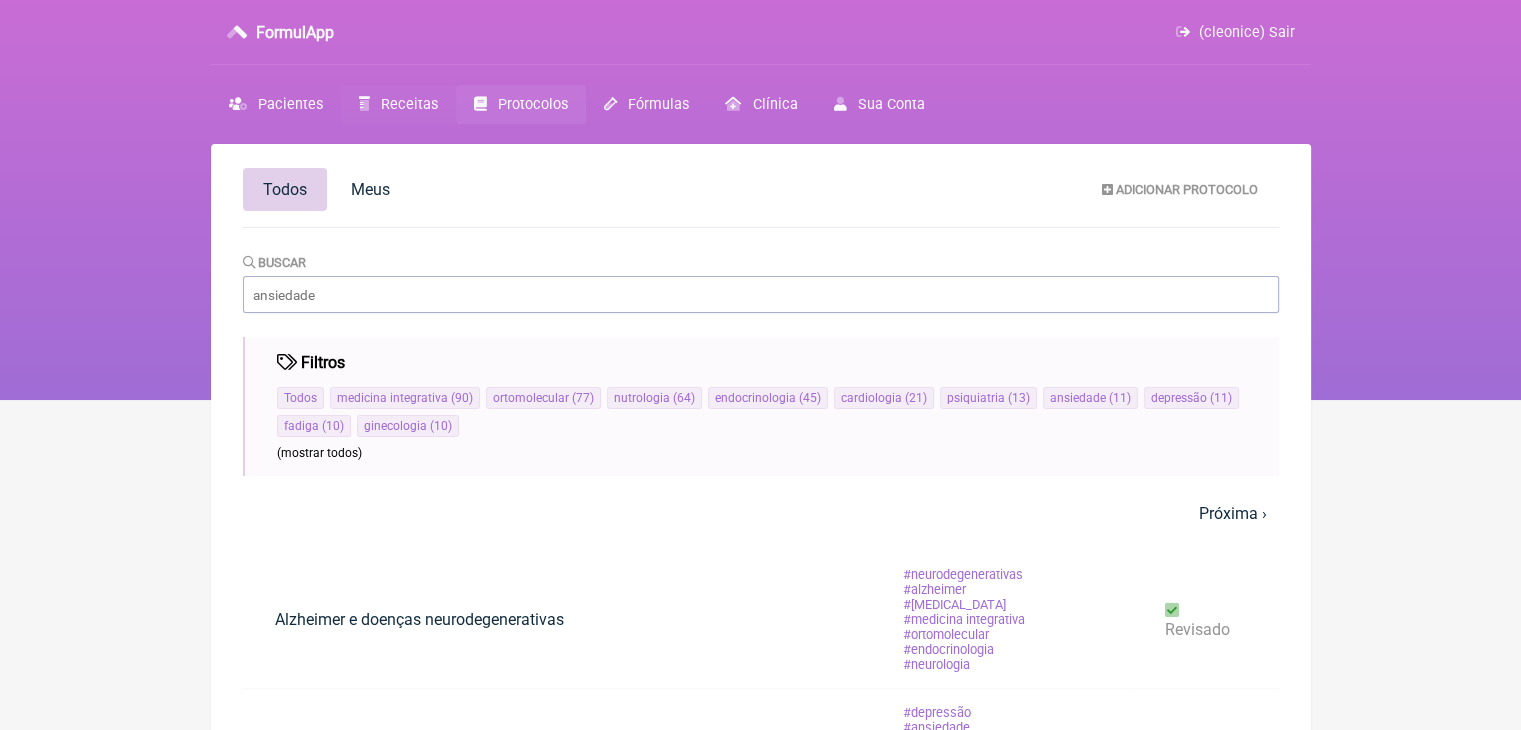 click on "Receitas" at bounding box center [409, 104] 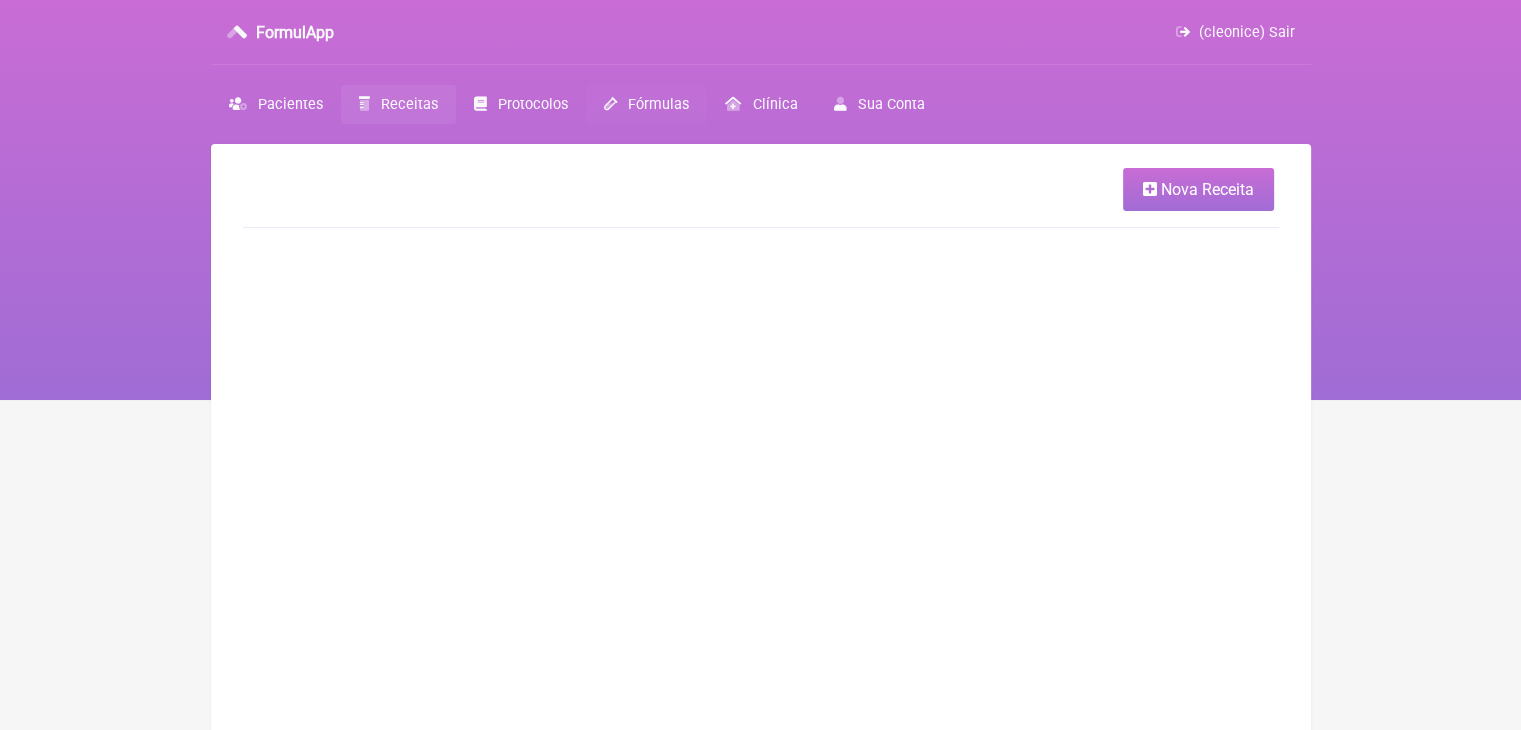click on "Fórmulas" at bounding box center [658, 104] 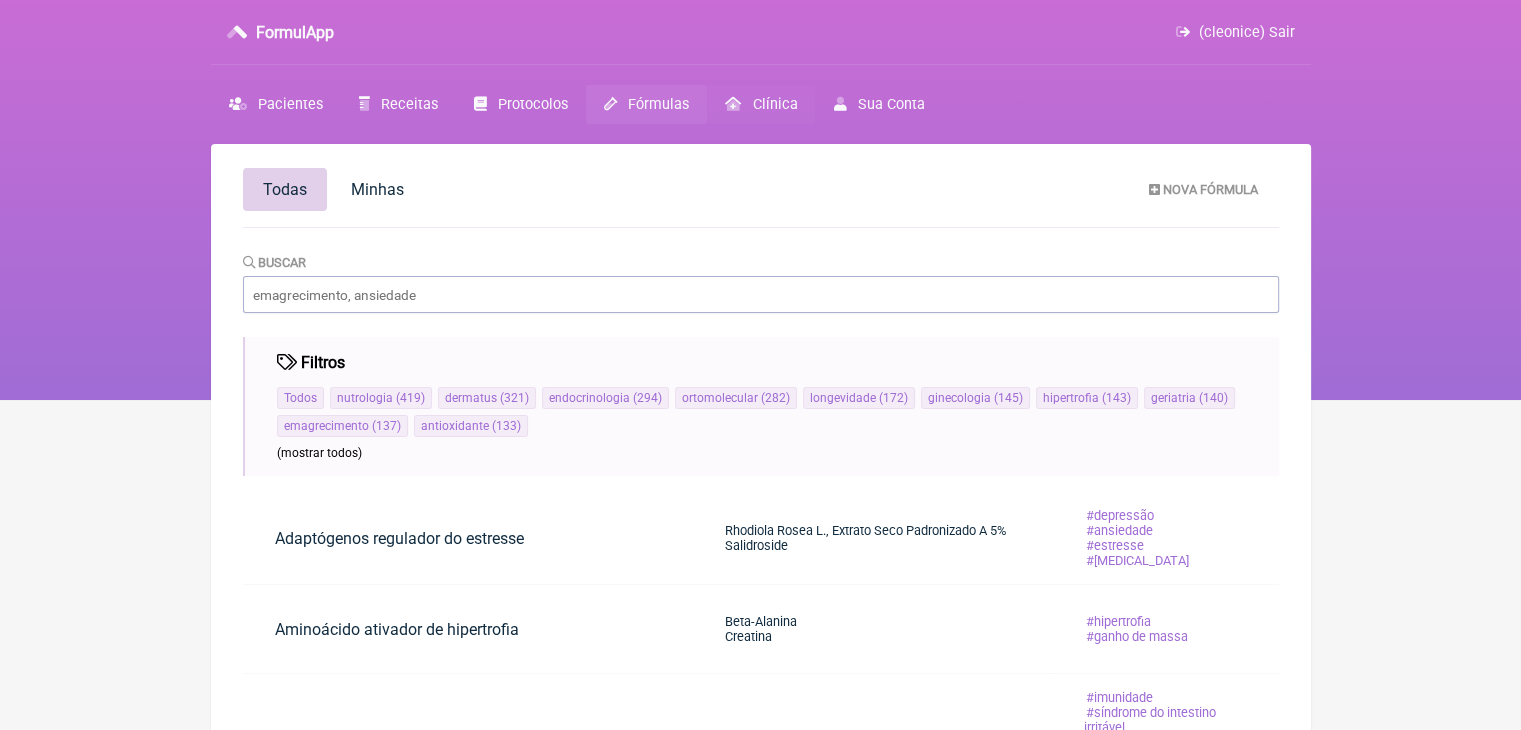 click on "Clínica" at bounding box center [761, 104] 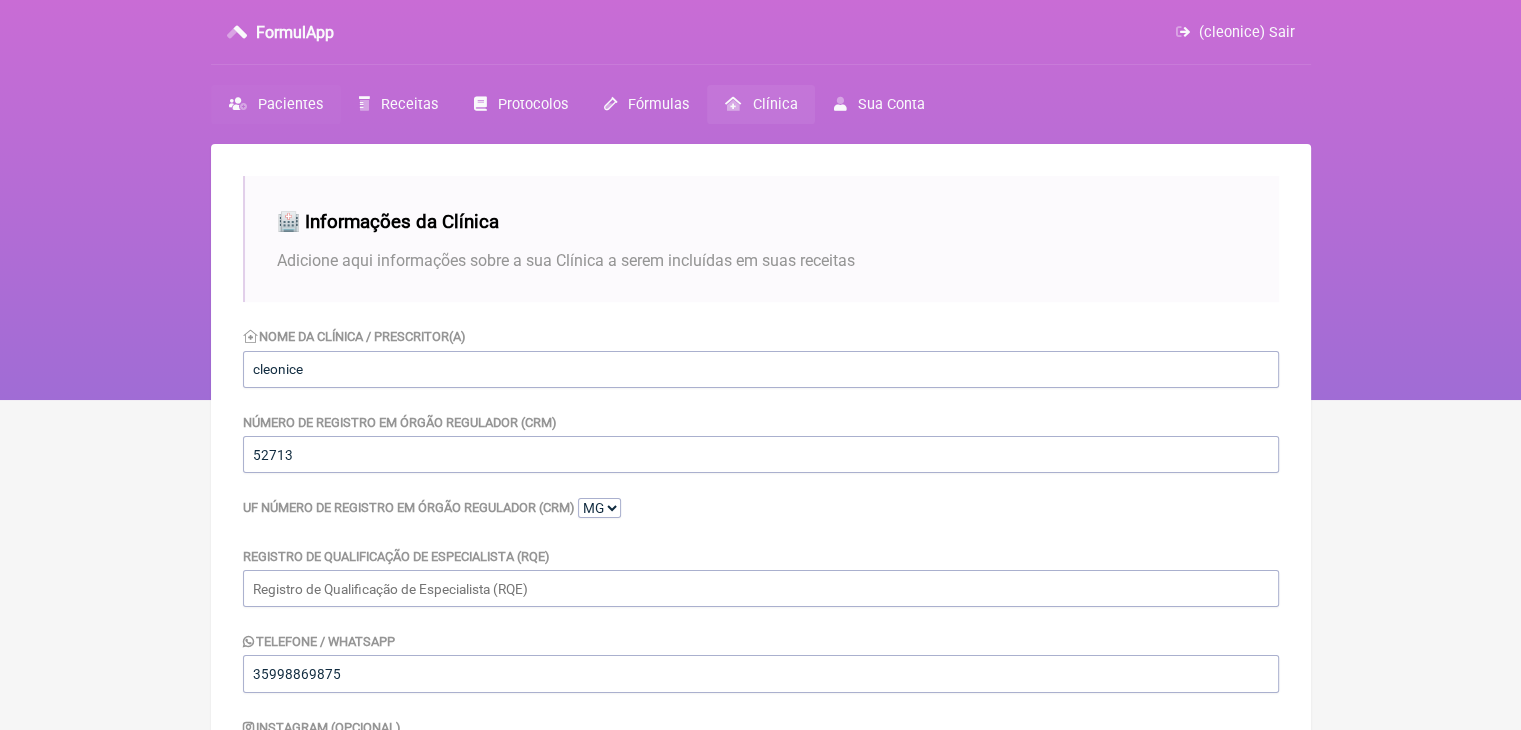 click on "Pacientes" at bounding box center [290, 104] 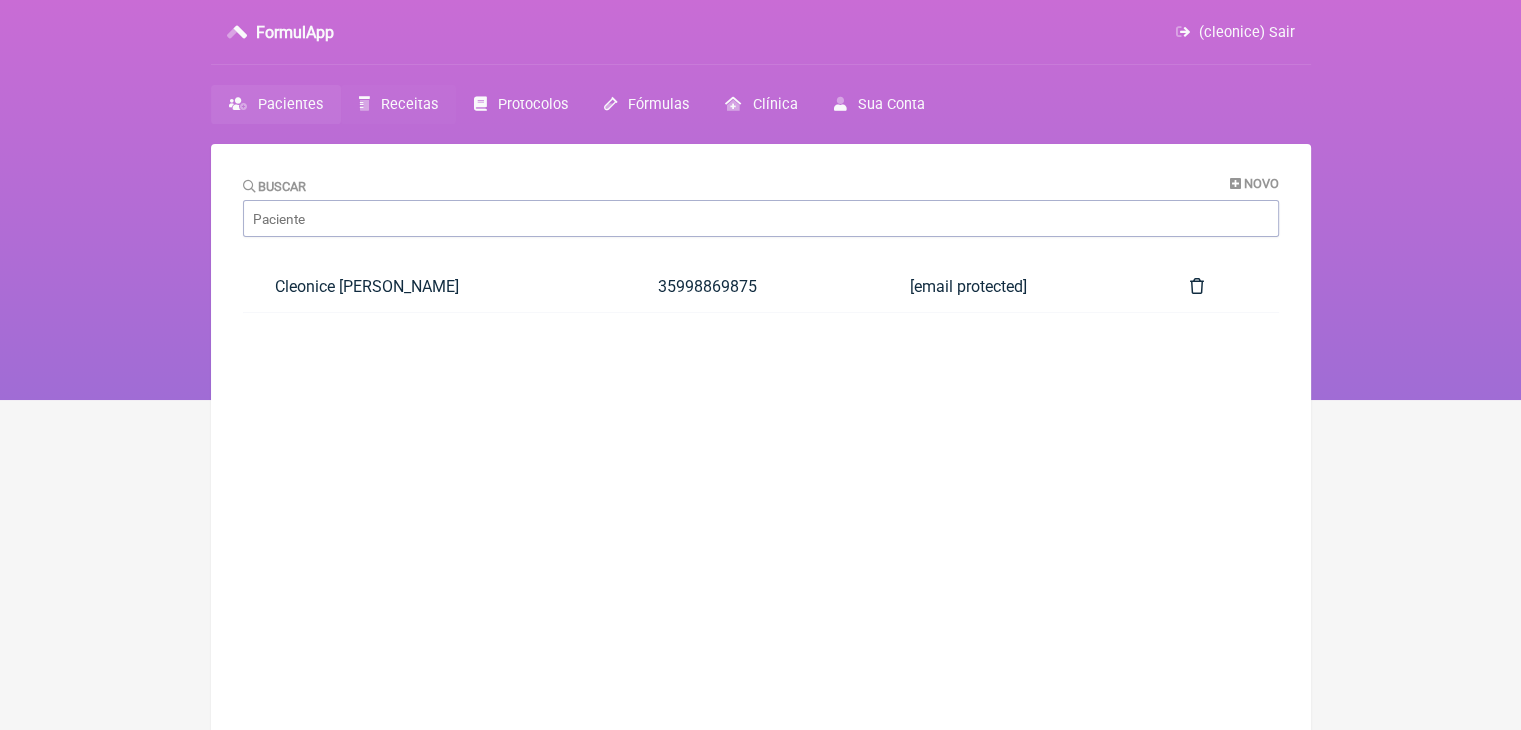 click on "Receitas" at bounding box center [398, 104] 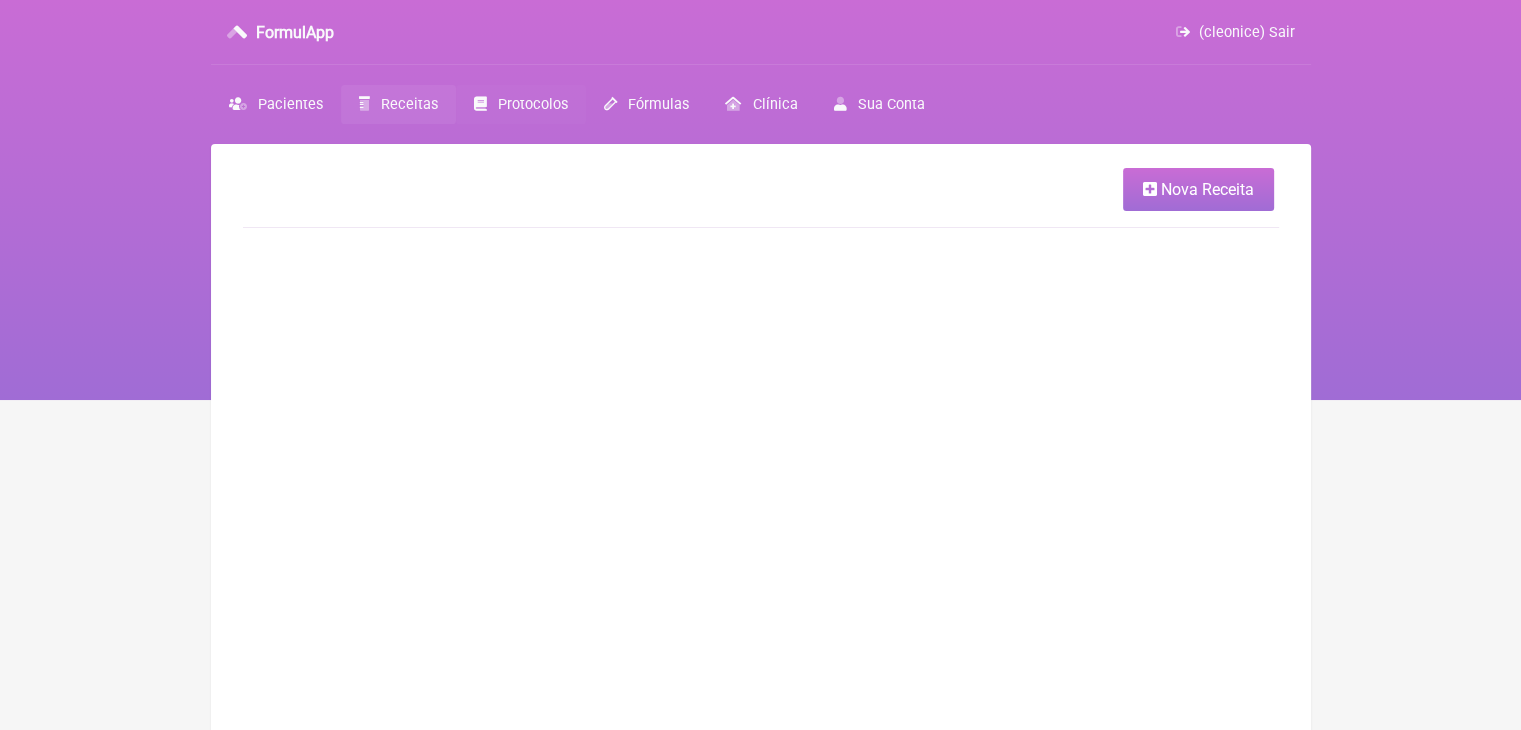click on "Protocolos" at bounding box center (521, 104) 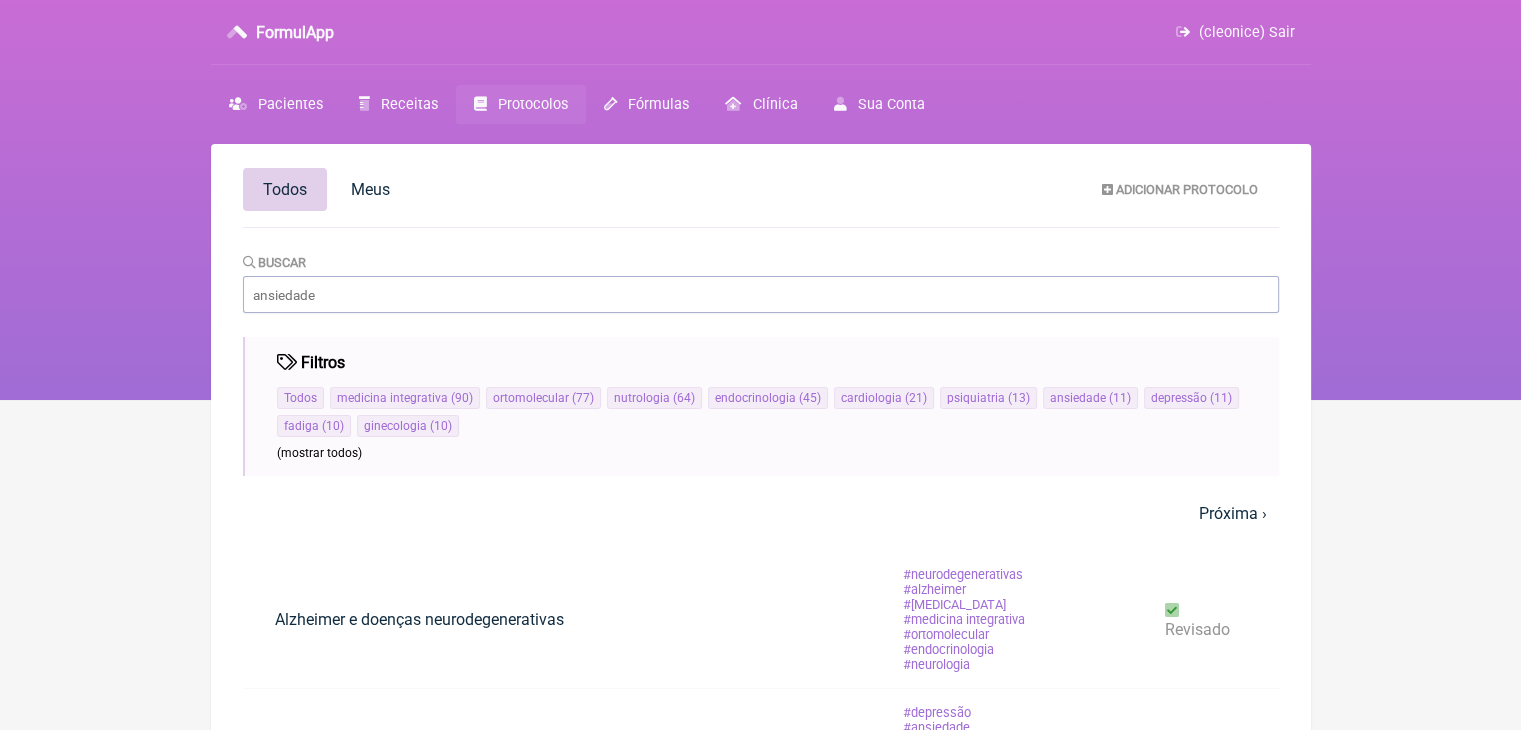 scroll, scrollTop: 638, scrollLeft: 0, axis: vertical 